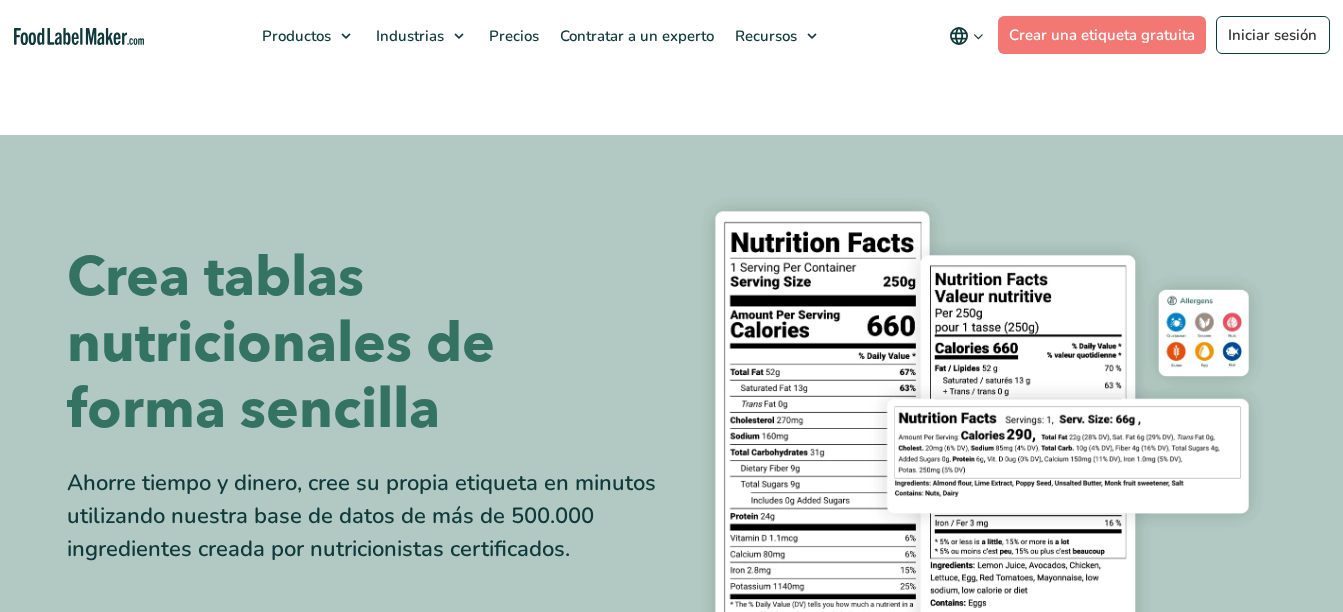 scroll, scrollTop: 300, scrollLeft: 0, axis: vertical 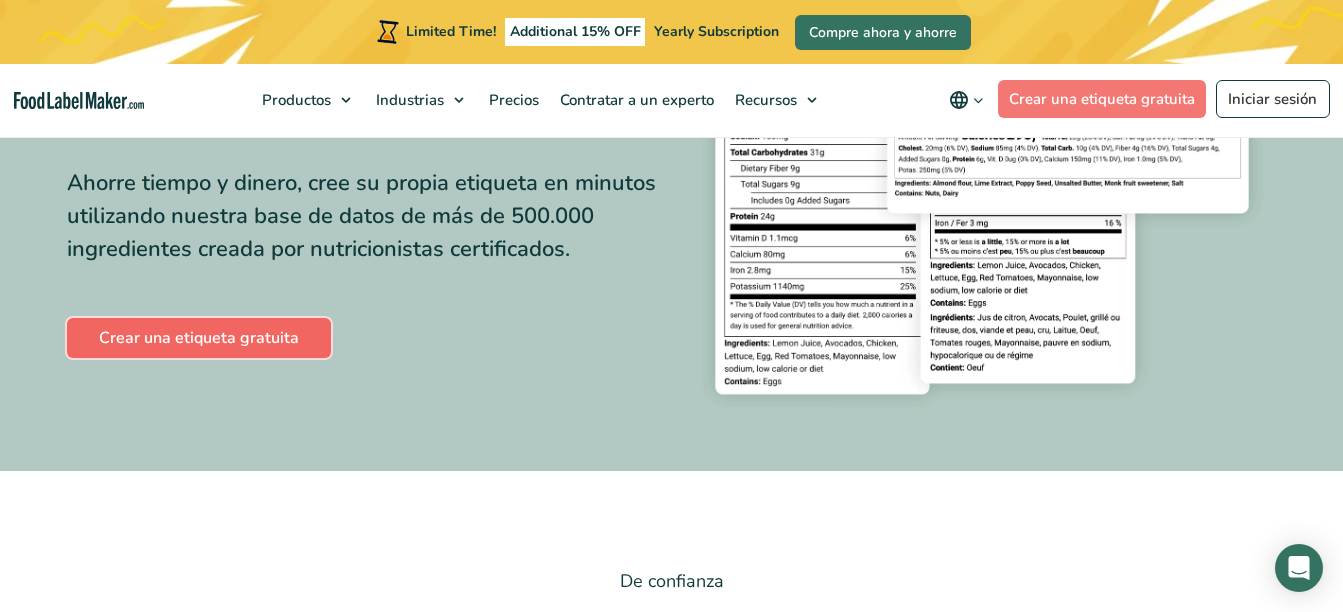 click on "Crear una etiqueta gratuita" at bounding box center (199, 338) 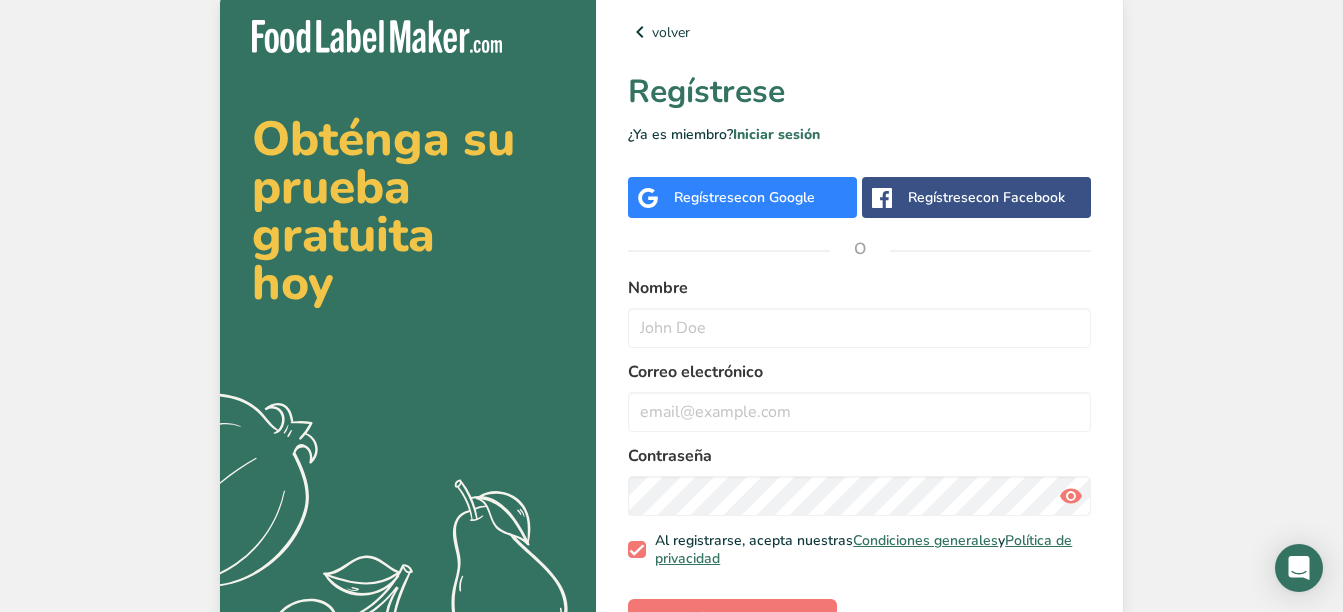 scroll, scrollTop: 0, scrollLeft: 0, axis: both 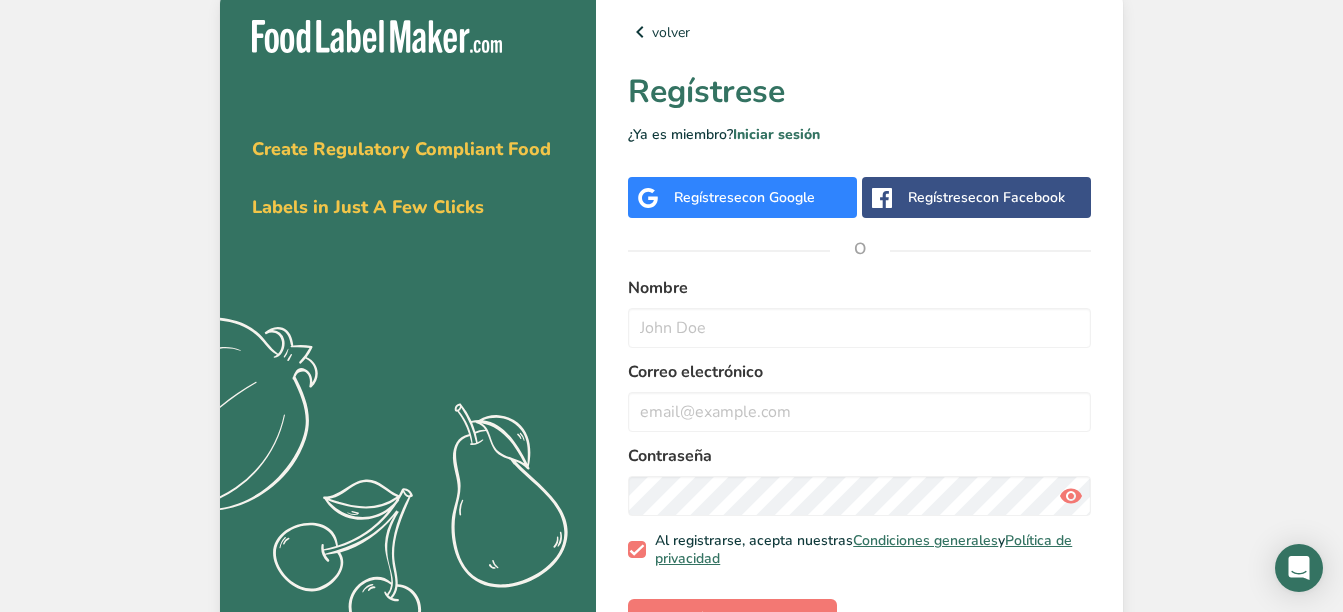 click on "volver
Regístrese
¿Ya es miembro?
Iniciar sesión
Regístrese  con Google
Regístrese  con Facebook   O   Nombre   Correo electrónico   Contraseña
Al registrarse, acepta nuestras
Condiciones generales
y
Política de privacidad
Regístrese gratis" at bounding box center [859, 329] 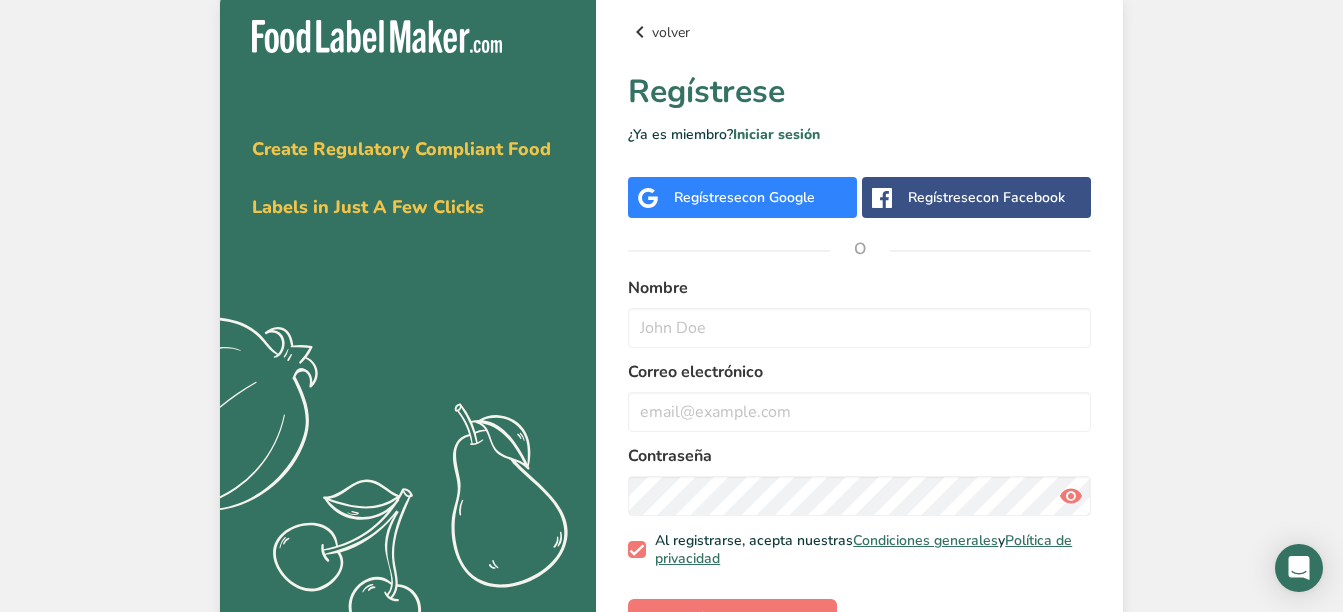 click at bounding box center [640, 32] 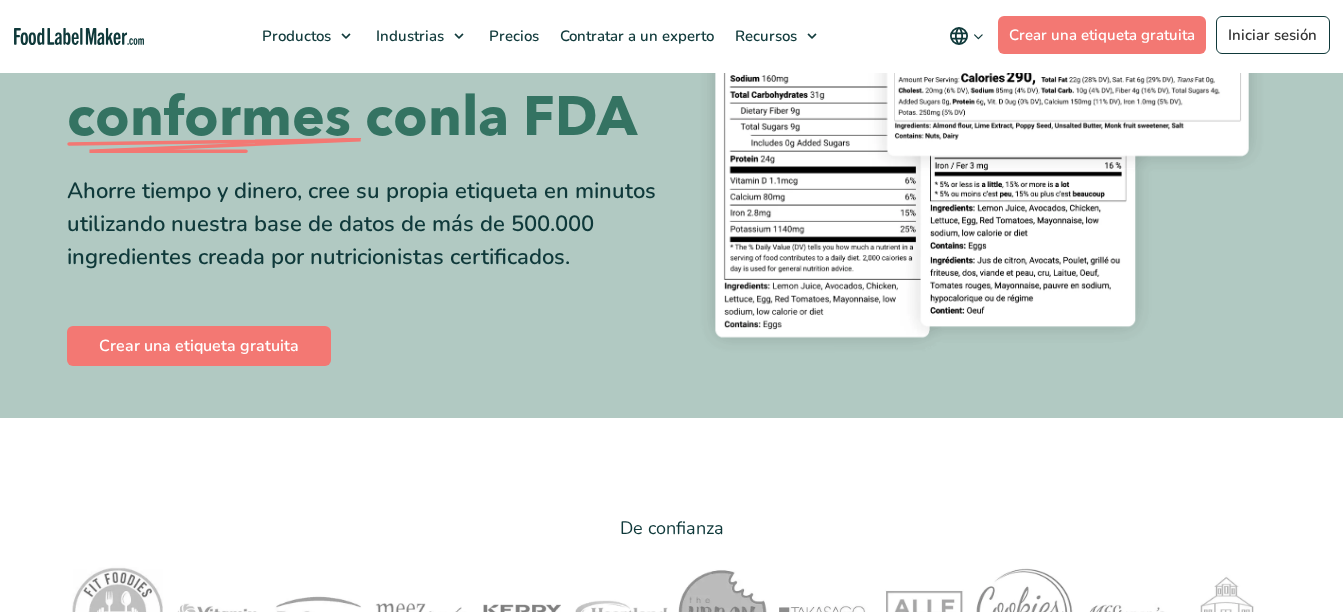 scroll, scrollTop: 0, scrollLeft: 0, axis: both 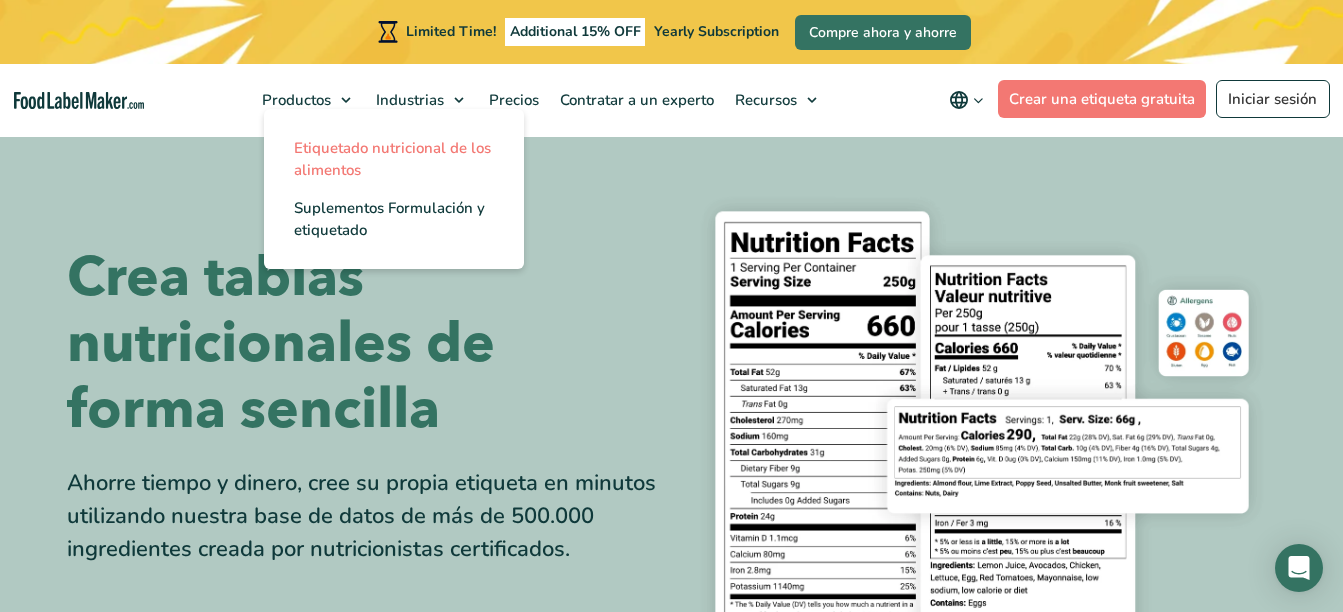 click on "Etiquetado nutricional de los alimentos" at bounding box center [392, 159] 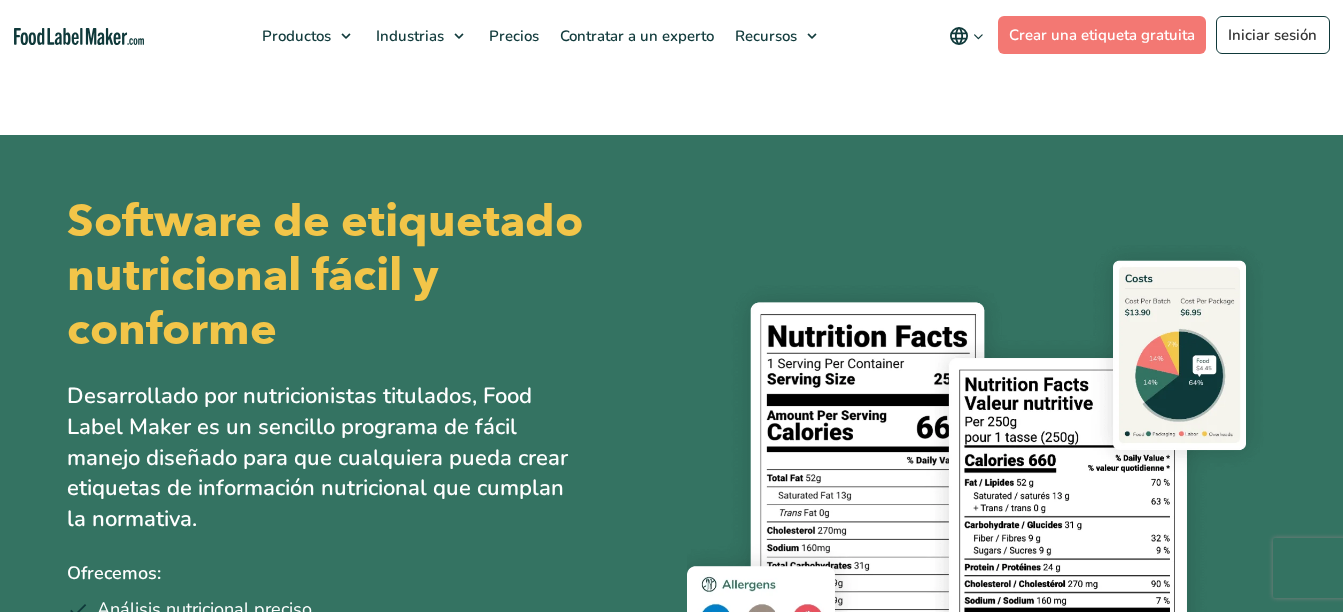 scroll, scrollTop: 0, scrollLeft: 0, axis: both 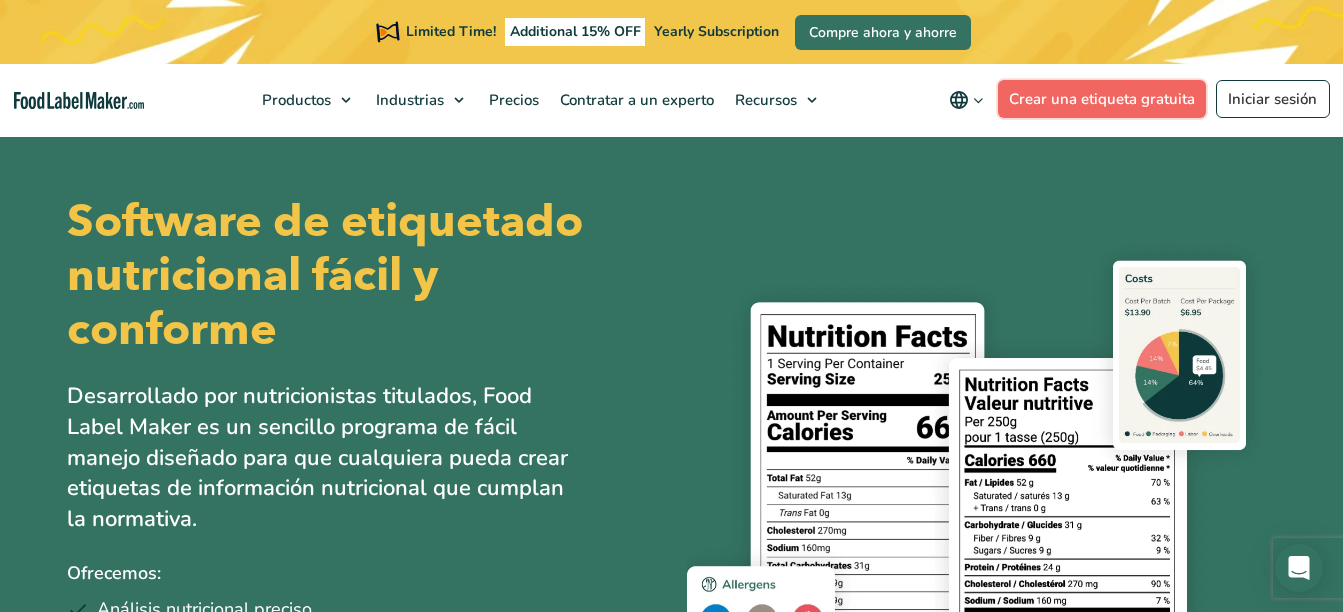 click on "Crear una etiqueta gratuita" at bounding box center [1102, 99] 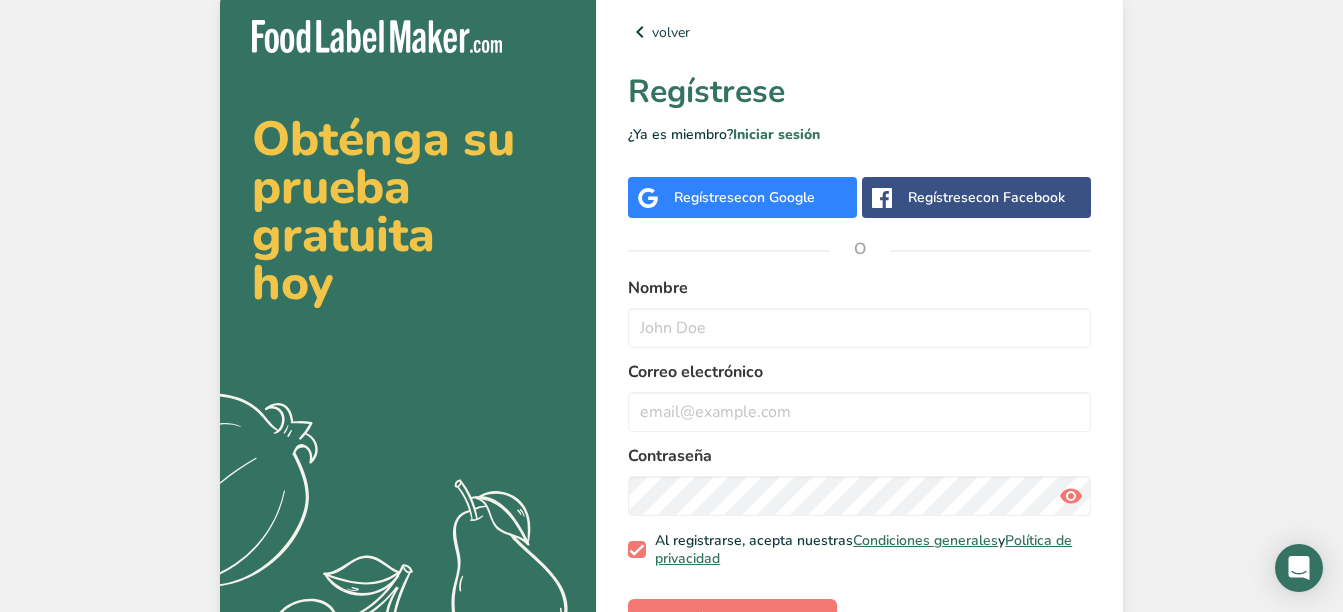 scroll, scrollTop: 0, scrollLeft: 0, axis: both 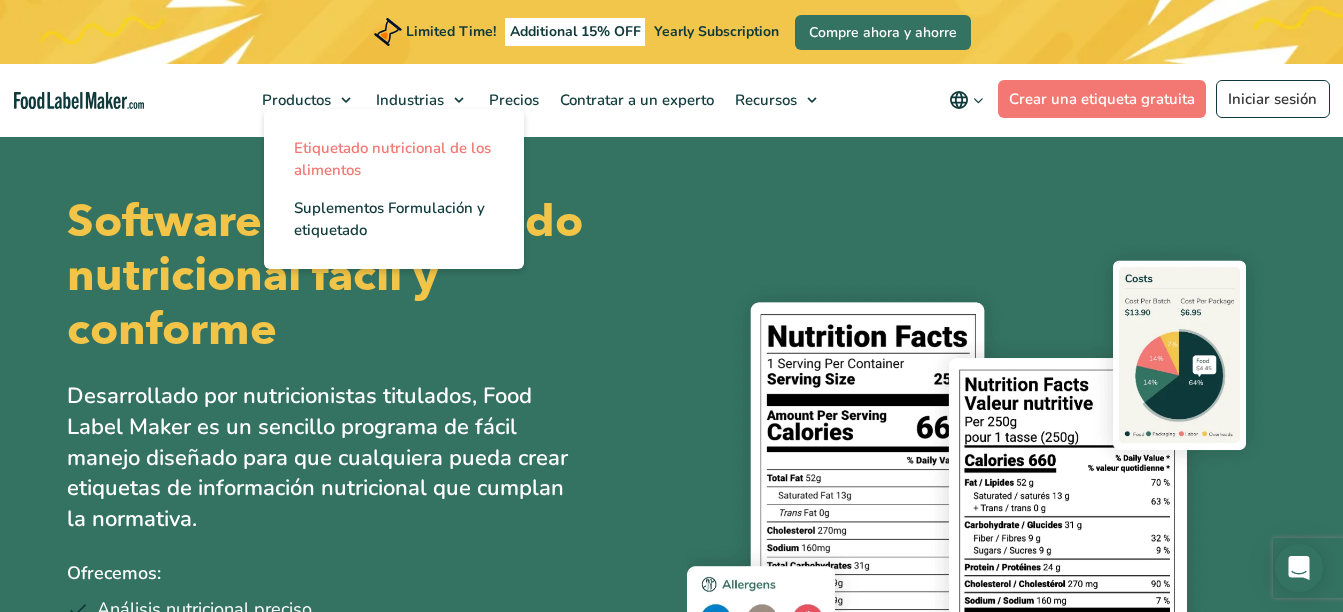 click on "Etiquetado nutricional de los alimentos" at bounding box center (392, 159) 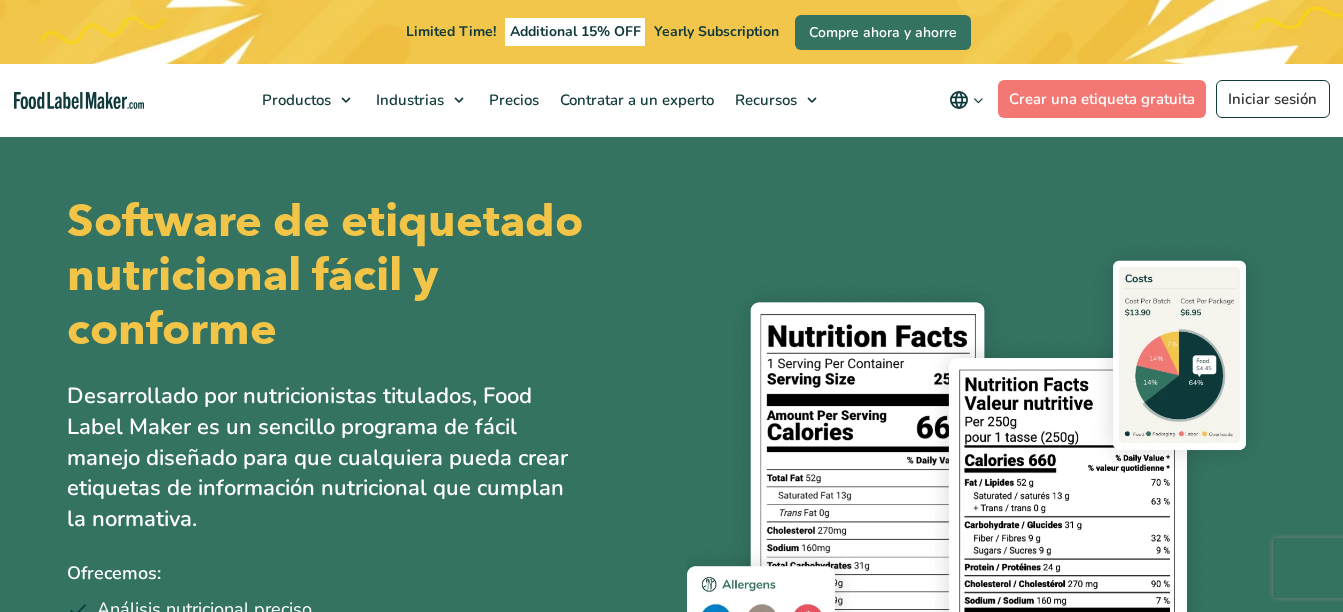 scroll, scrollTop: 0, scrollLeft: 0, axis: both 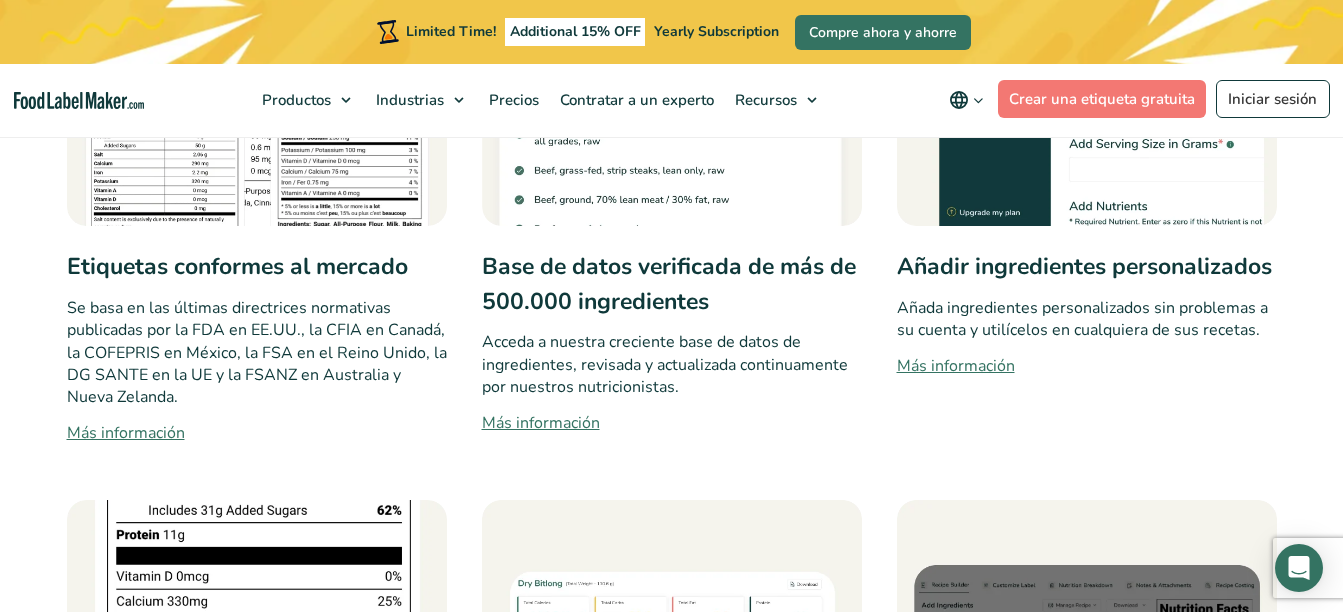 click on "Etiquetas conformes al mercado" at bounding box center (257, 267) 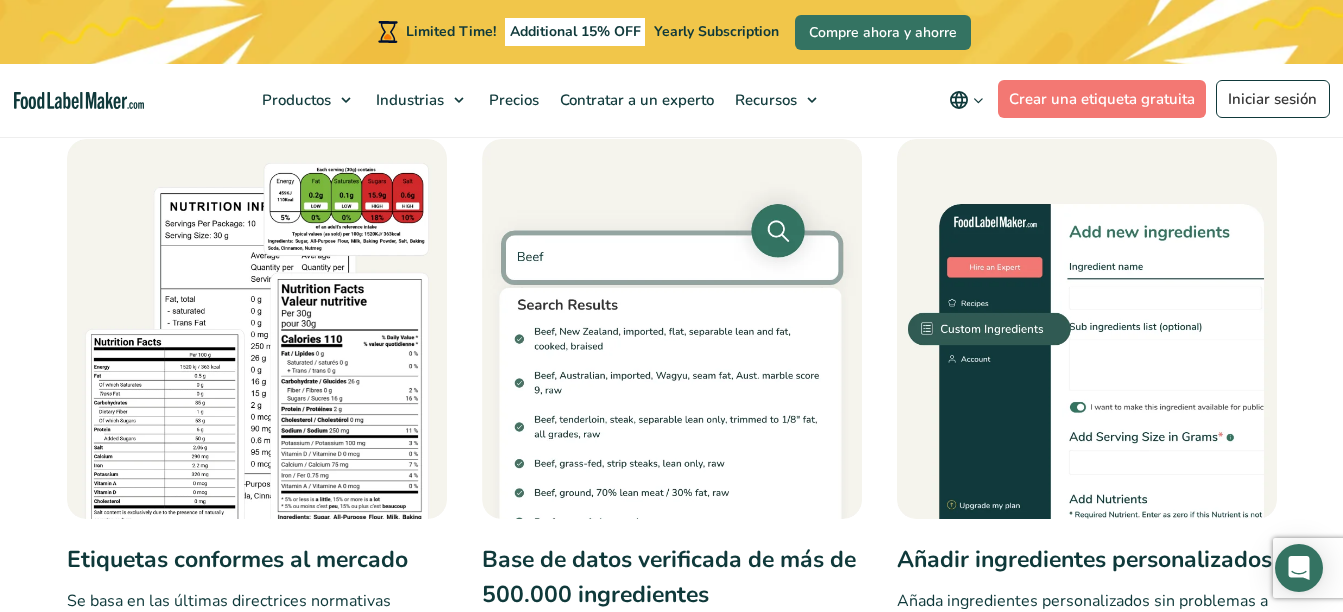 scroll, scrollTop: 1000, scrollLeft: 0, axis: vertical 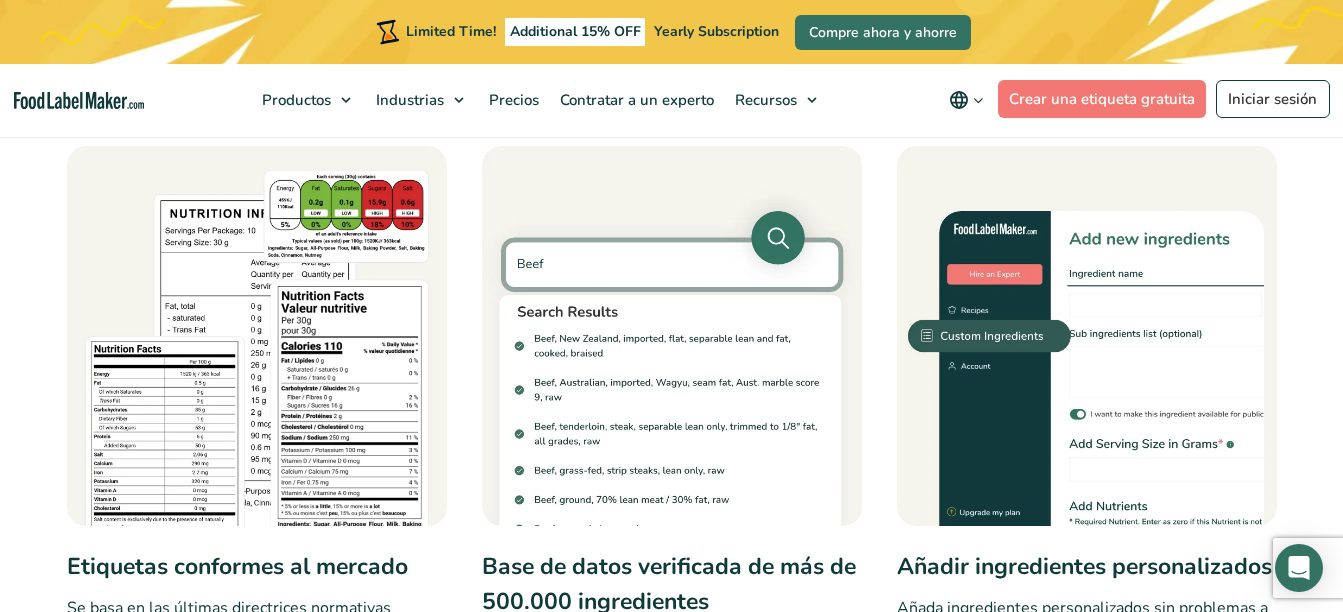 click at bounding box center [257, 336] 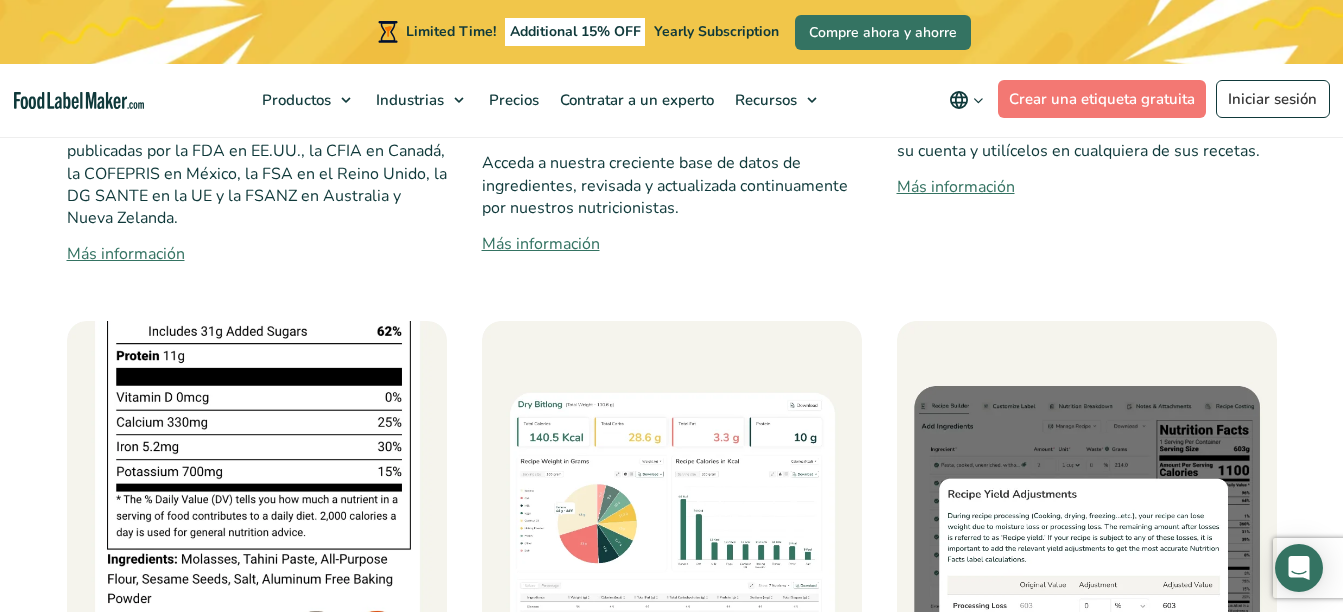 scroll, scrollTop: 1500, scrollLeft: 0, axis: vertical 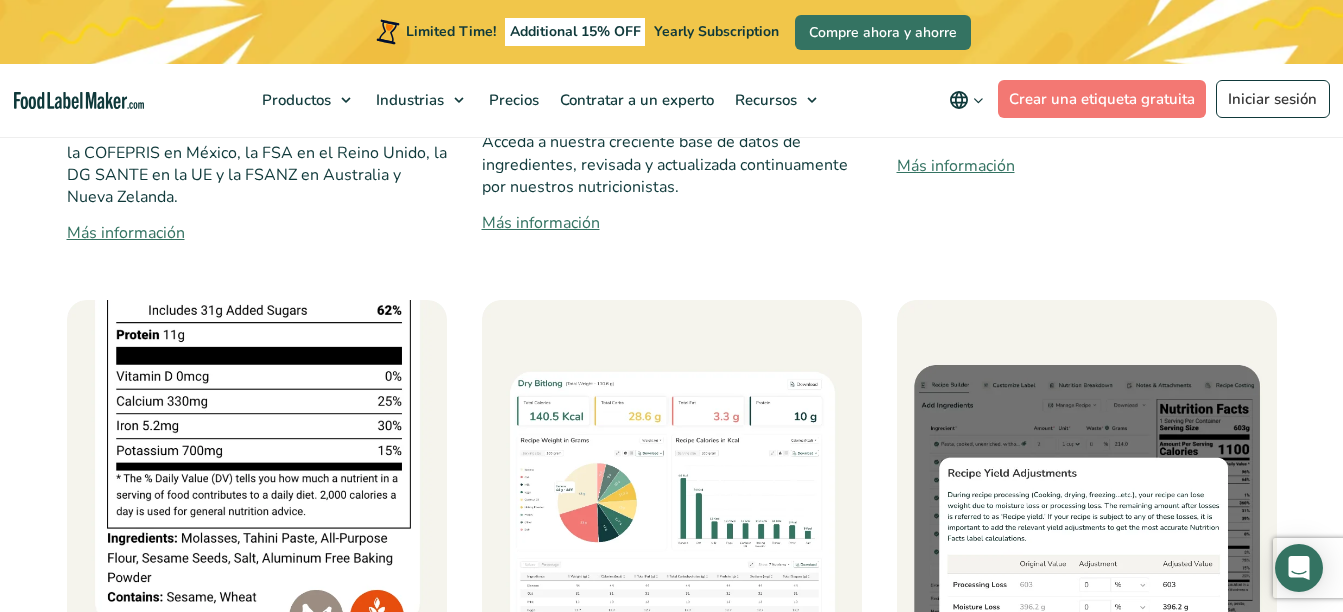click on "Más información" at bounding box center (257, 233) 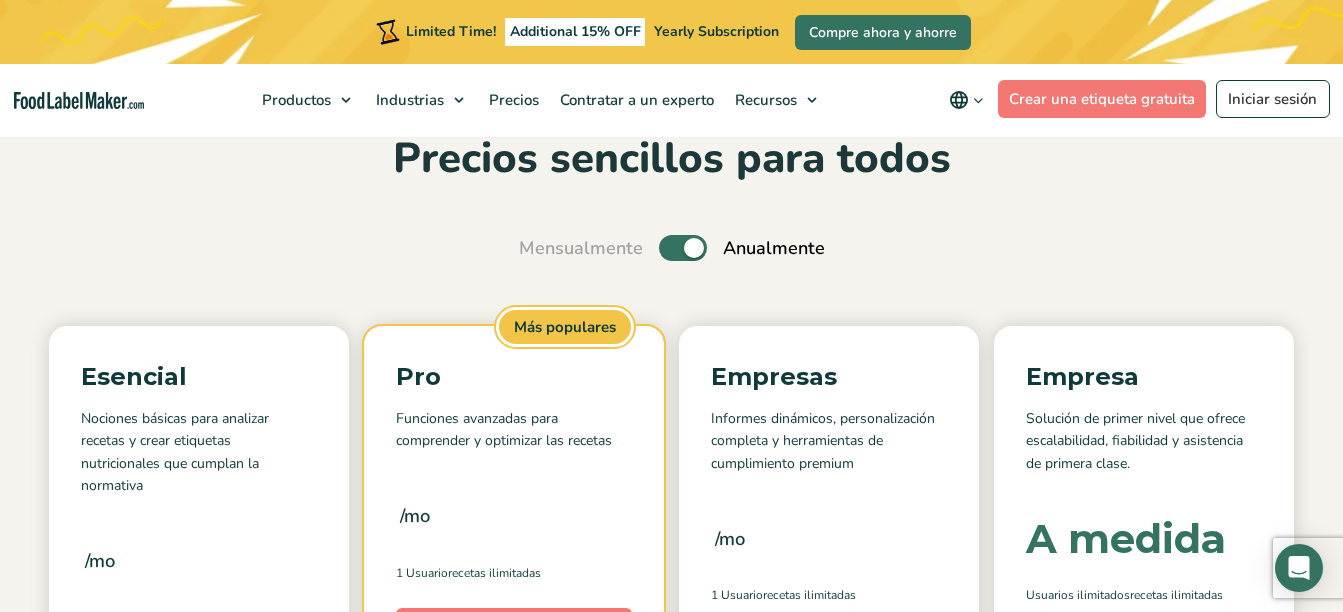 scroll, scrollTop: 200, scrollLeft: 0, axis: vertical 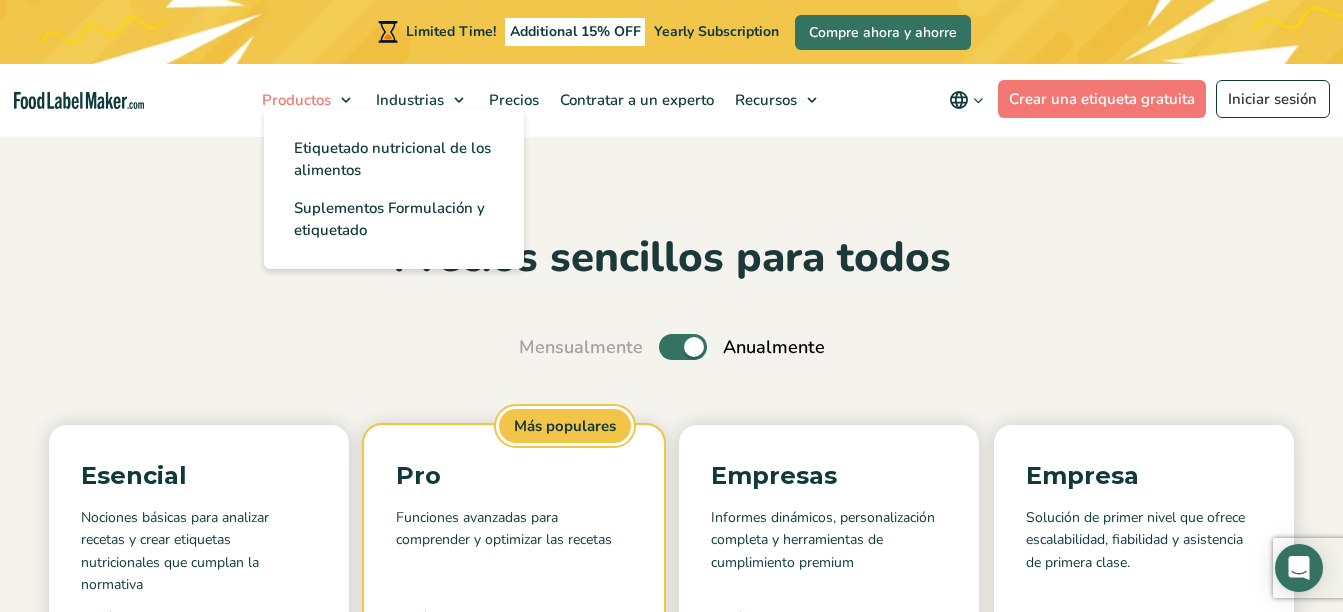 click on "Productos" at bounding box center [294, 100] 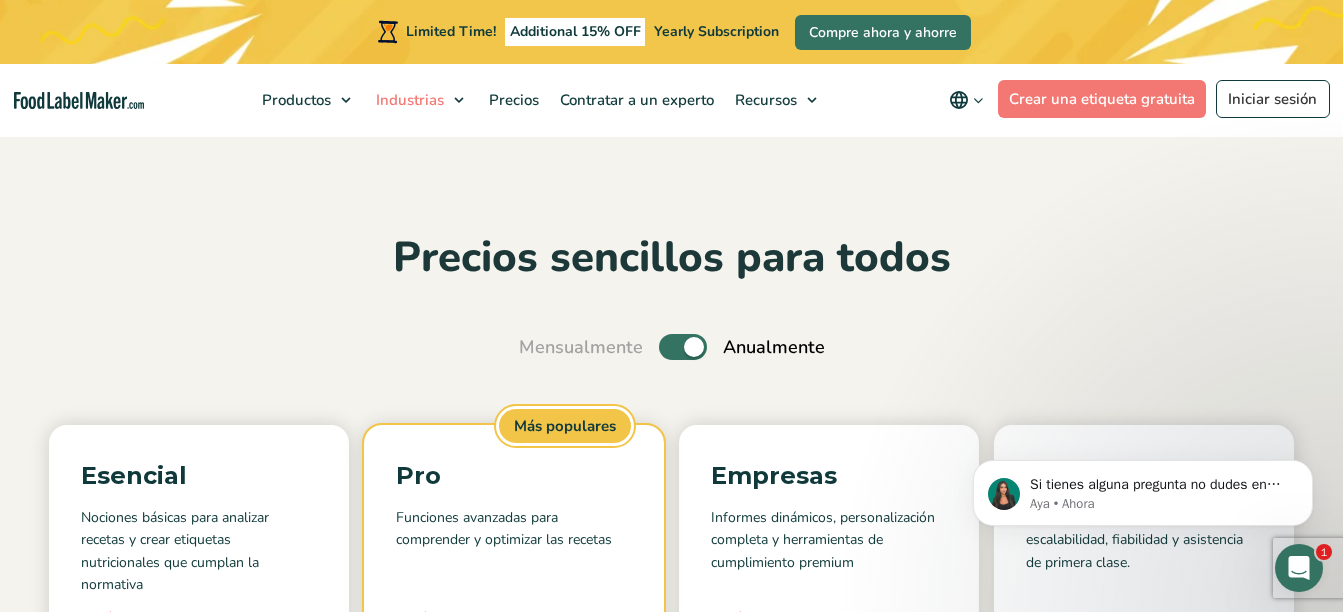 scroll, scrollTop: 0, scrollLeft: 0, axis: both 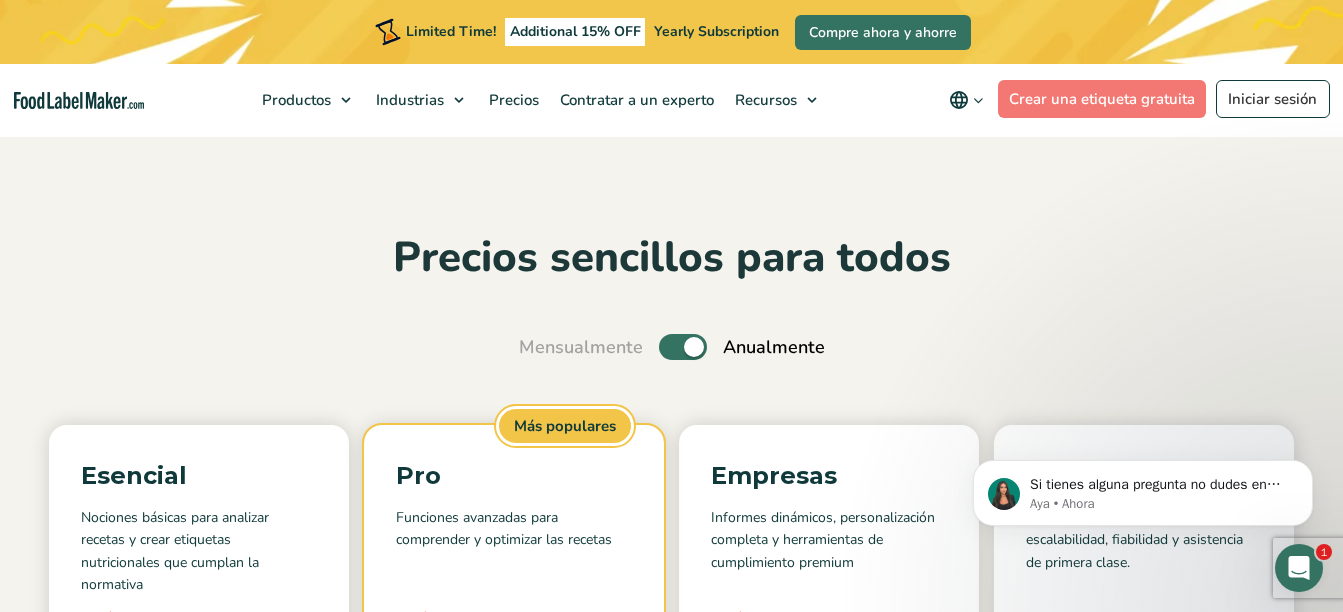 click on "Toggle" at bounding box center (683, 347) 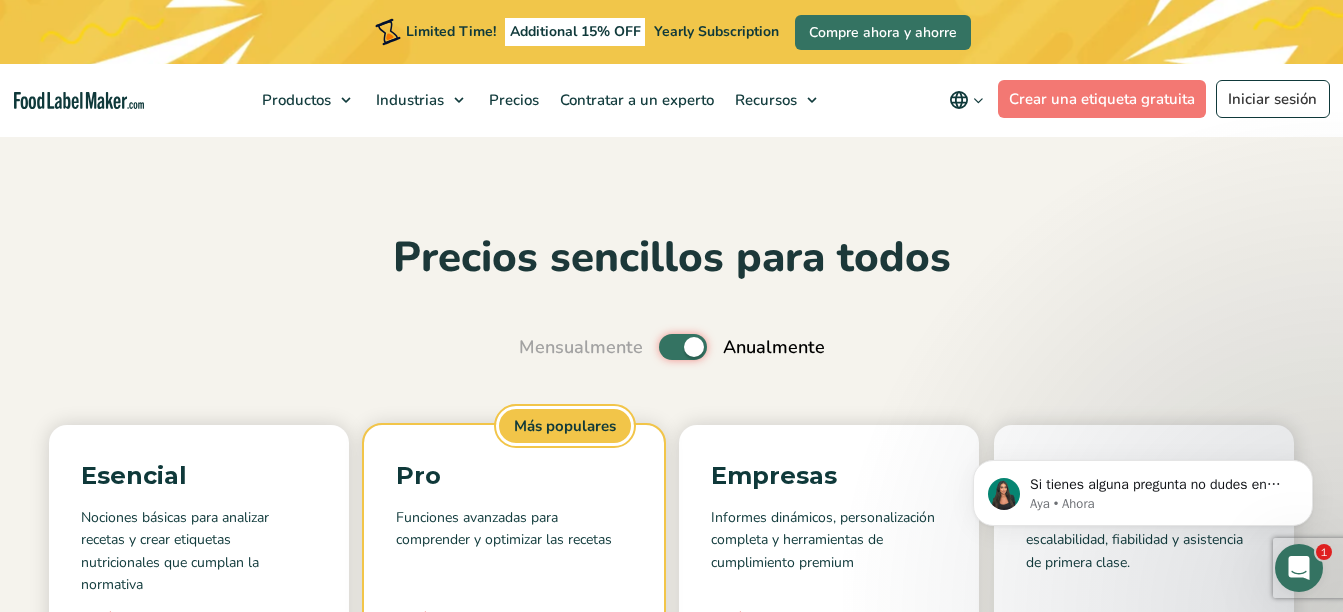 click on "Toggle" at bounding box center (529, 347) 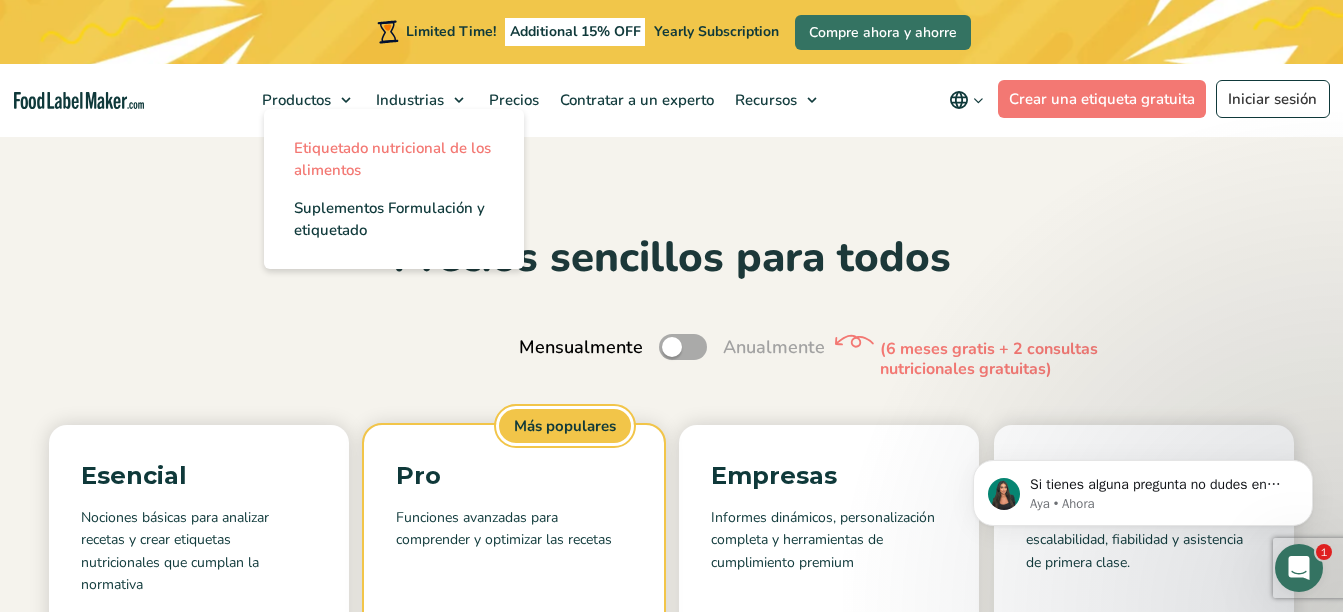 click on "Etiquetado nutricional de los alimentos" at bounding box center [392, 159] 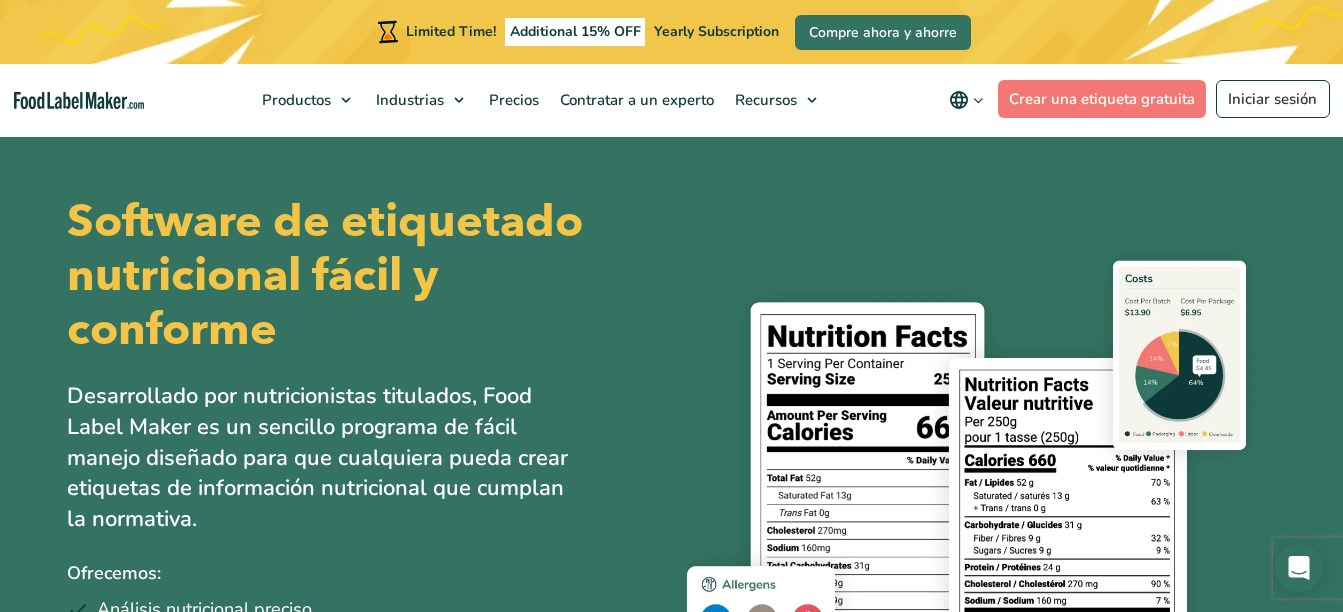 scroll, scrollTop: 0, scrollLeft: 0, axis: both 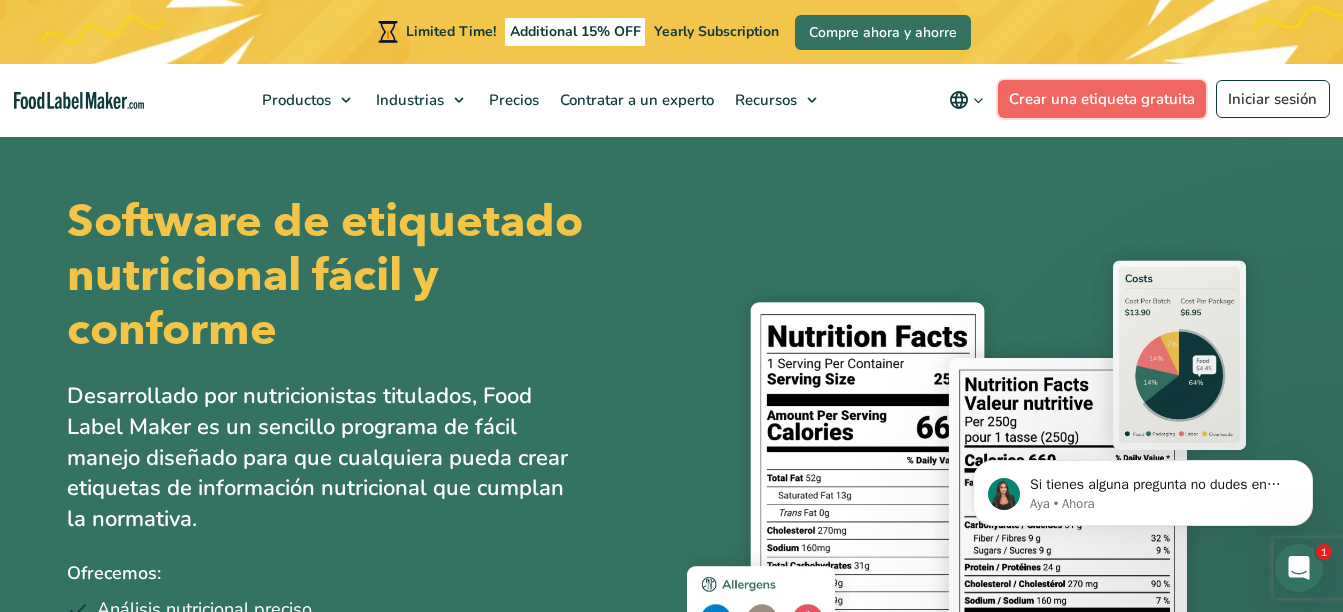 click on "Crear una etiqueta gratuita" at bounding box center [1102, 99] 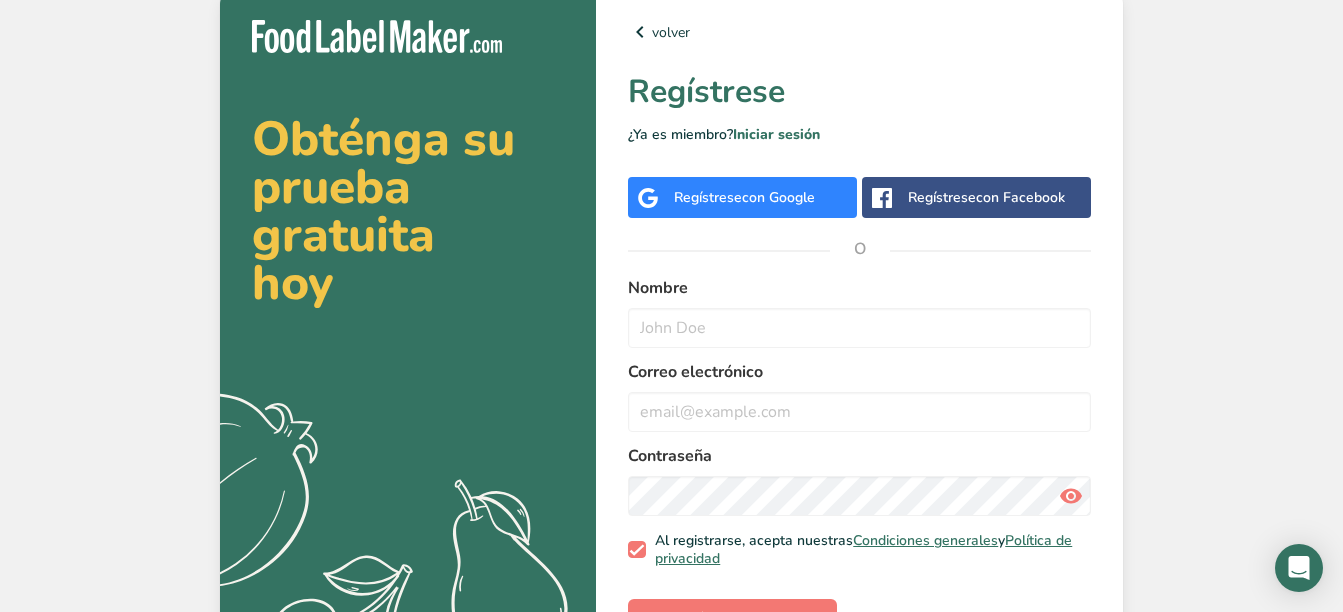 scroll, scrollTop: 0, scrollLeft: 0, axis: both 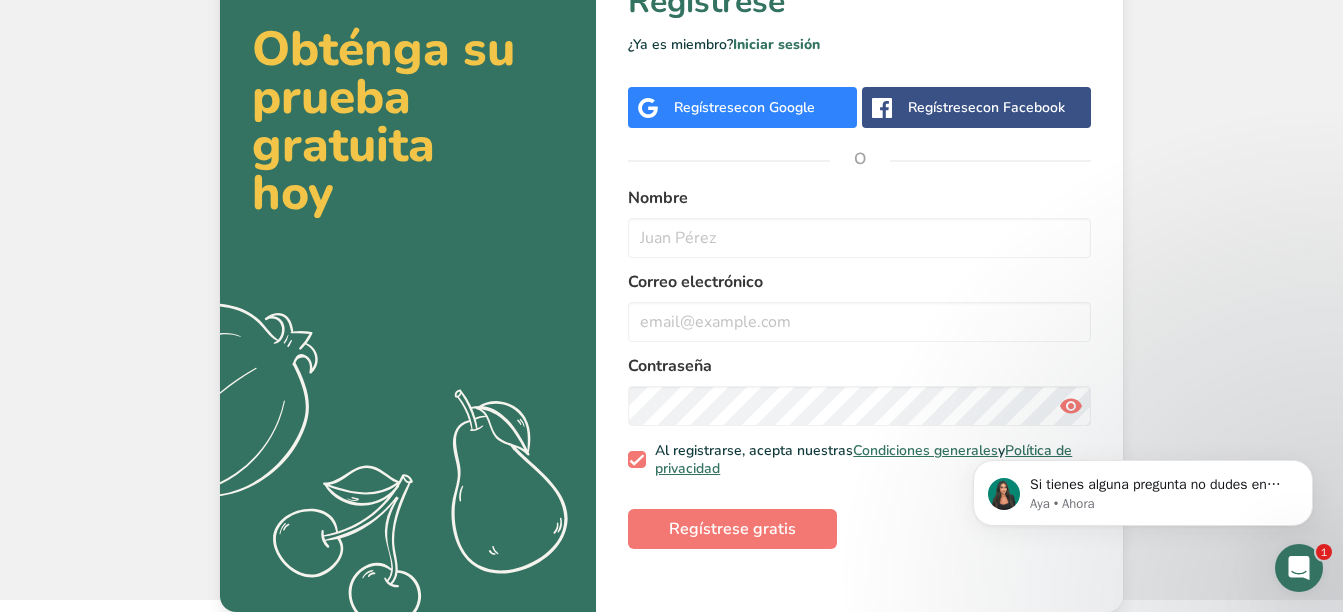 click on "volver
Regístrese
¿Ya es miembro?
Iniciar sesión
Regístrese  con Google
Regístrese  con Facebook   O   [NAME]   [EMAIL]   Contraseña
Al registrarse, acepta nuestras
Condiciones generales
y
Política de privacidad
Regístrese gratis" at bounding box center [859, 255] 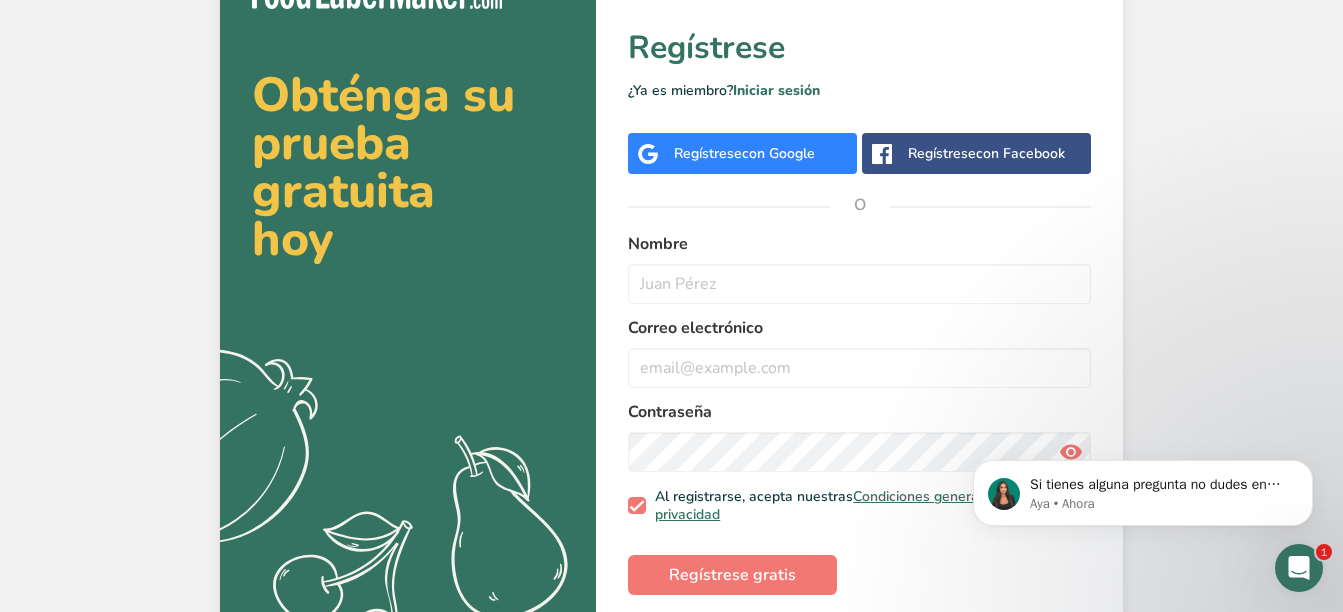 scroll, scrollTop: 0, scrollLeft: 0, axis: both 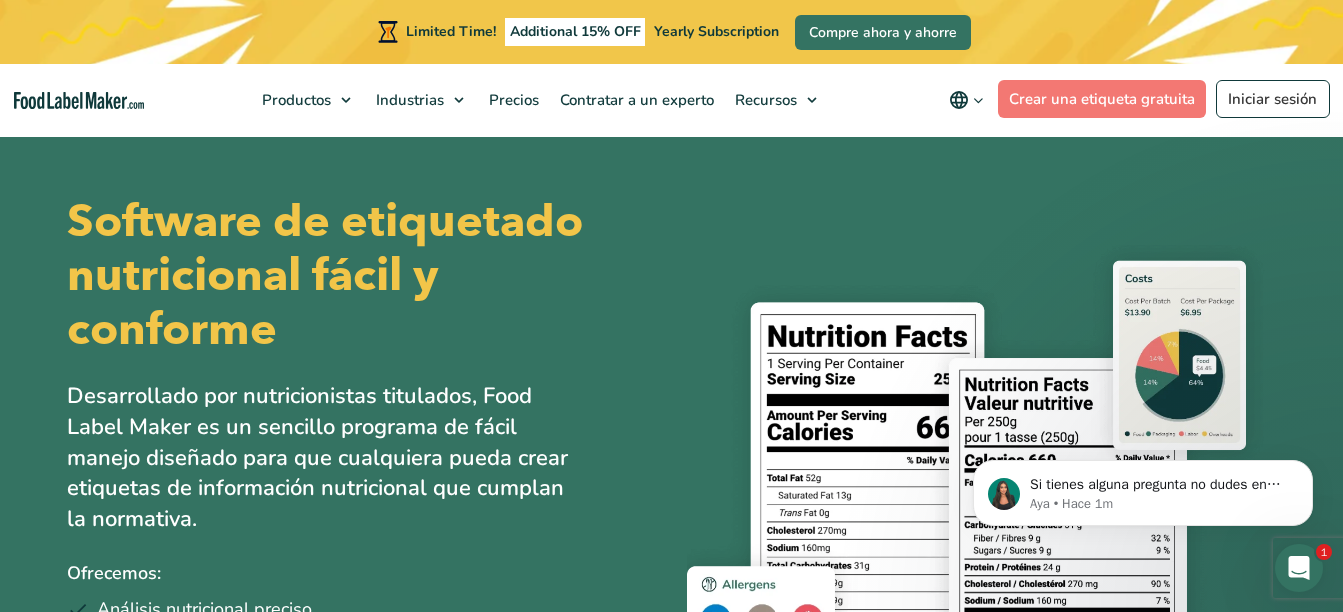 click on "Software de etiquetado nutricional fácil y conforme
Desarrollado por nutricionistas titulados, Food Label Maker es un sencillo programa de fácil manejo diseñado para que cualquiera pueda crear etiquetas de información nutricional que cumplan la normativa.
Ofrecemos:
Análisis nutricional preciso
100% de conformidad con la normativa
Formatos y funciones de etiquetas personalizables
Gestión exhaustiva de menús y recetas
Atención al cliente de primera clase" at bounding box center [672, 483] 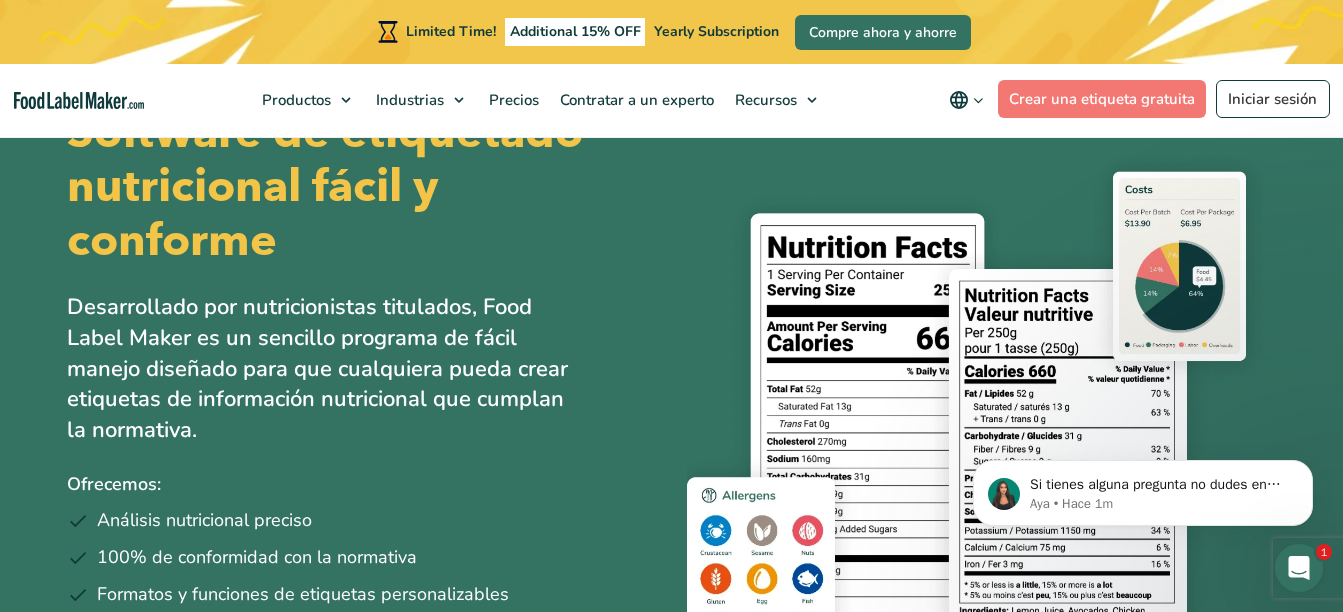 scroll, scrollTop: 0, scrollLeft: 0, axis: both 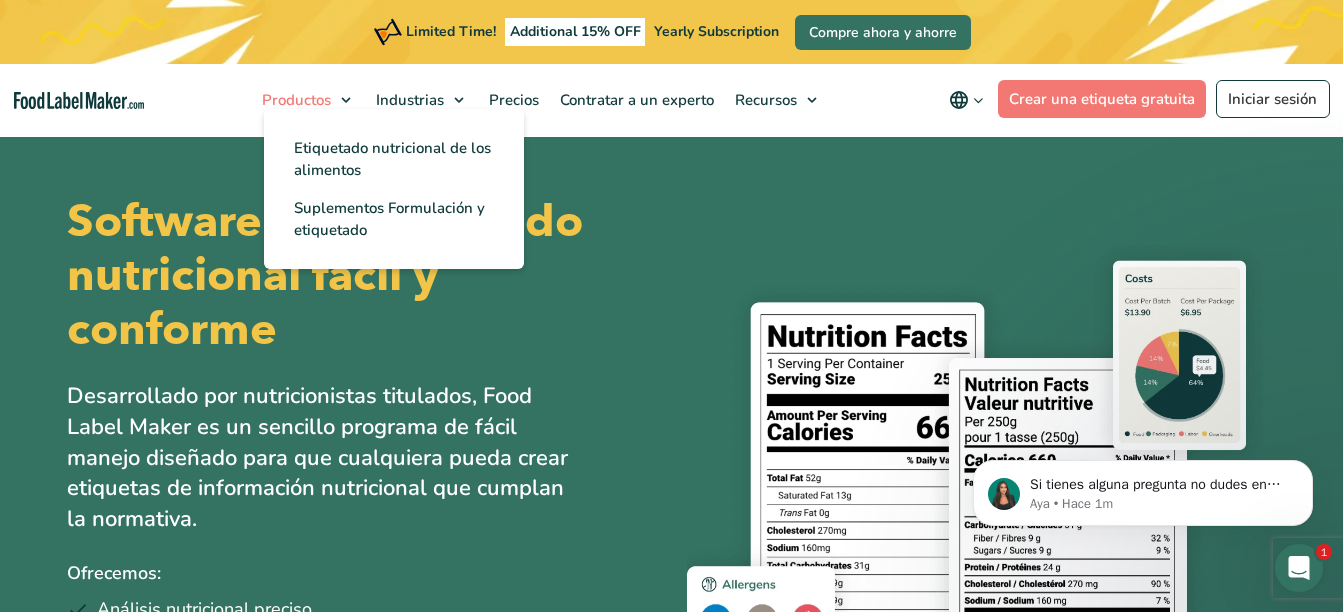 click on "Productos" at bounding box center (294, 100) 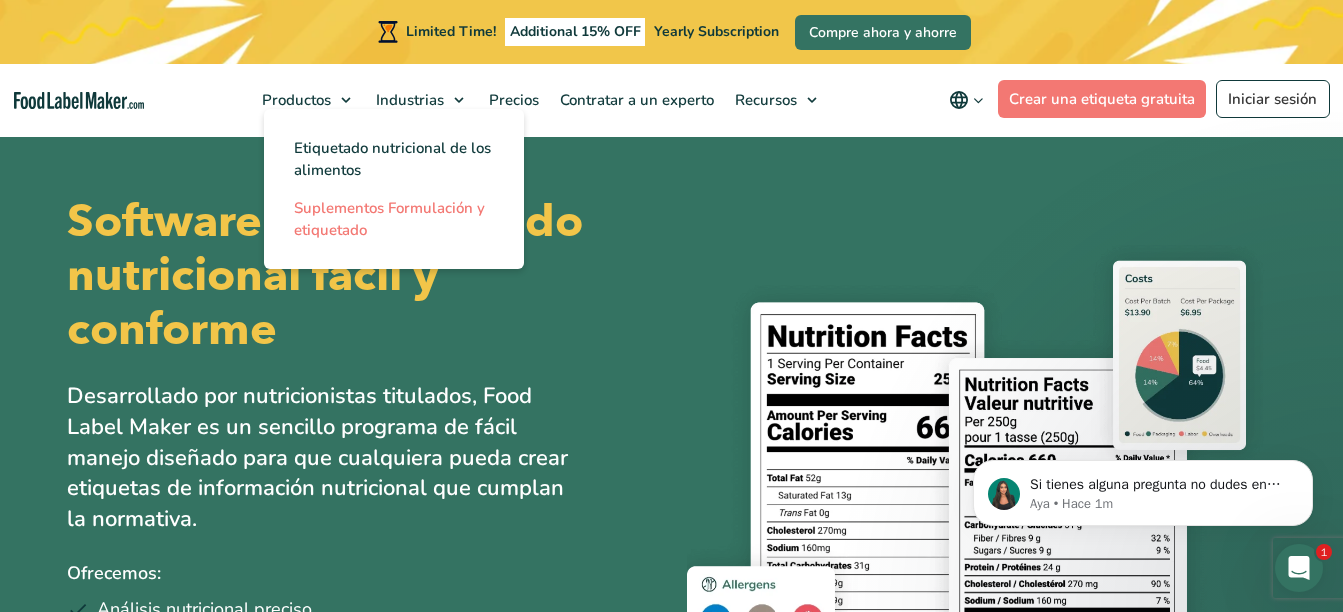 click on "Suplementos Formulación y etiquetado" at bounding box center [389, 219] 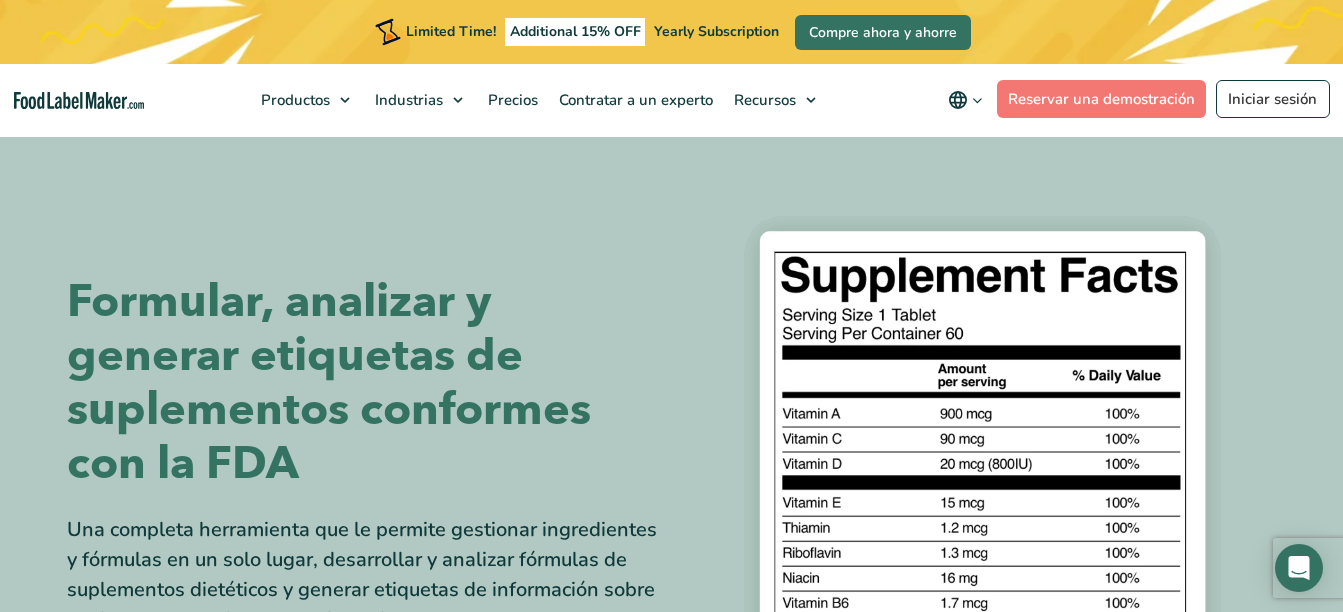 scroll, scrollTop: 0, scrollLeft: 0, axis: both 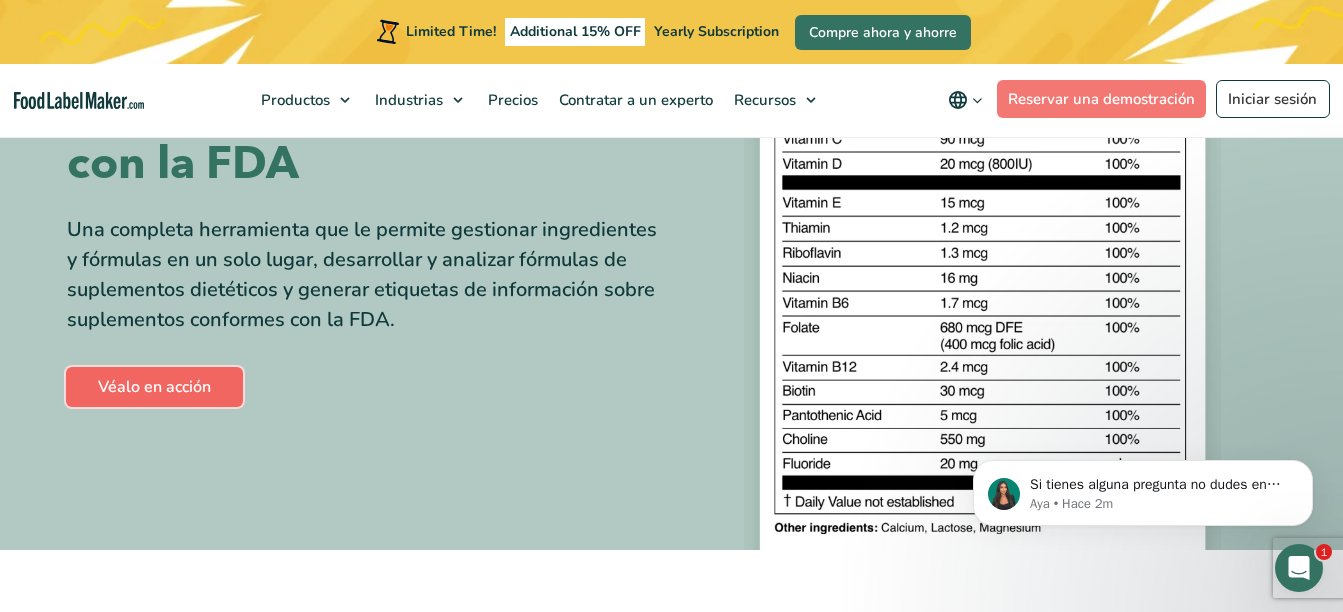 click on "Véalo en acción" at bounding box center (154, 387) 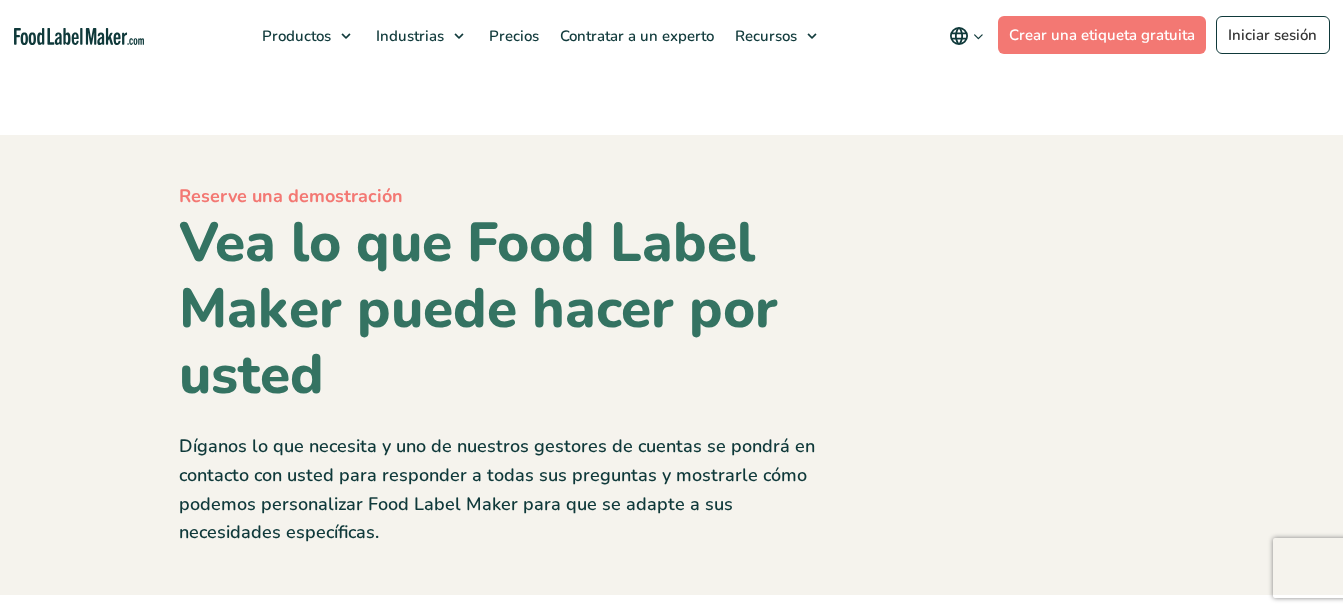 scroll, scrollTop: 0, scrollLeft: 0, axis: both 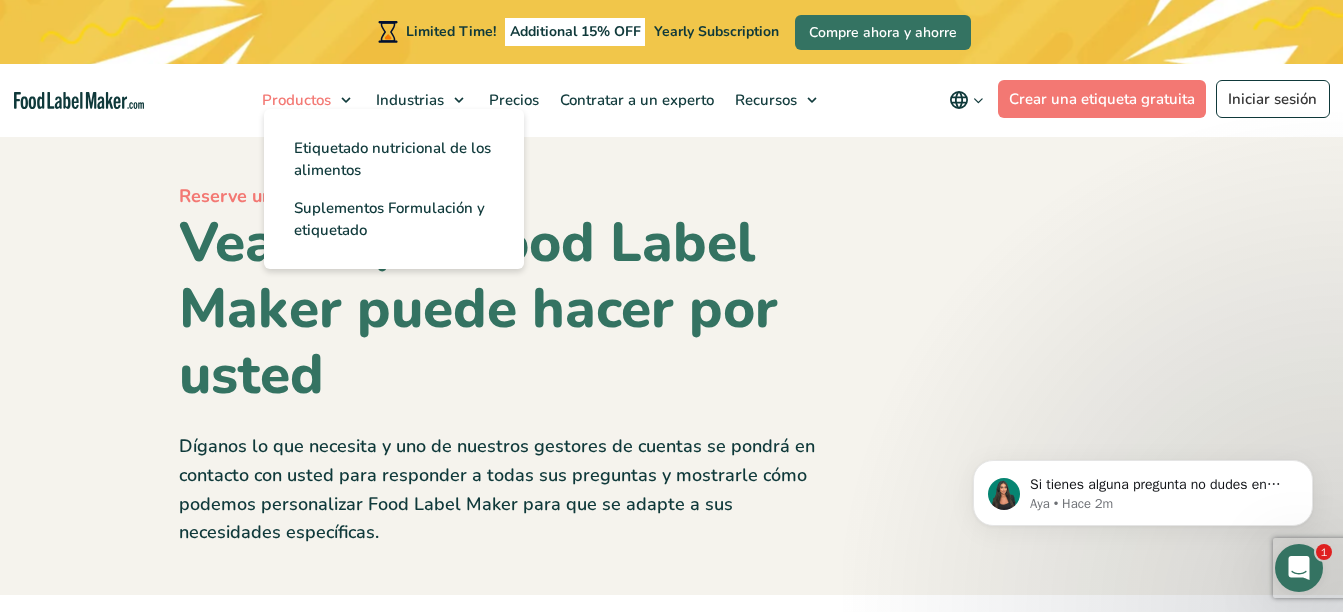click on "Productos" at bounding box center [294, 100] 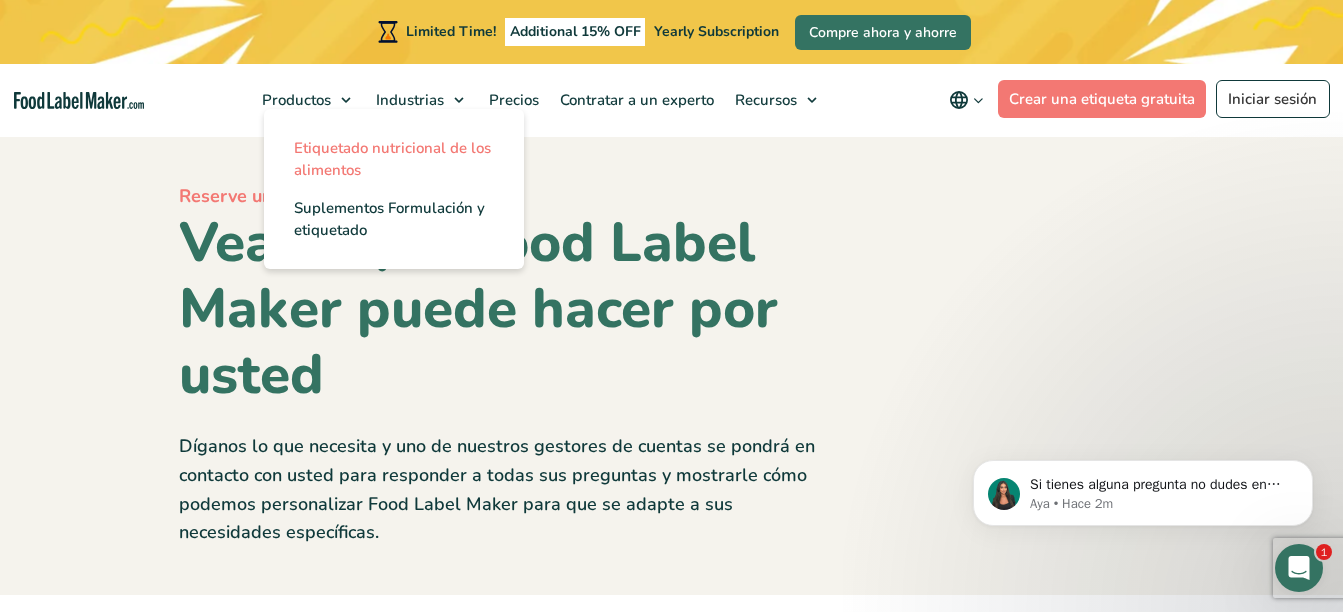 click on "Etiquetado nutricional de los alimentos" at bounding box center (392, 159) 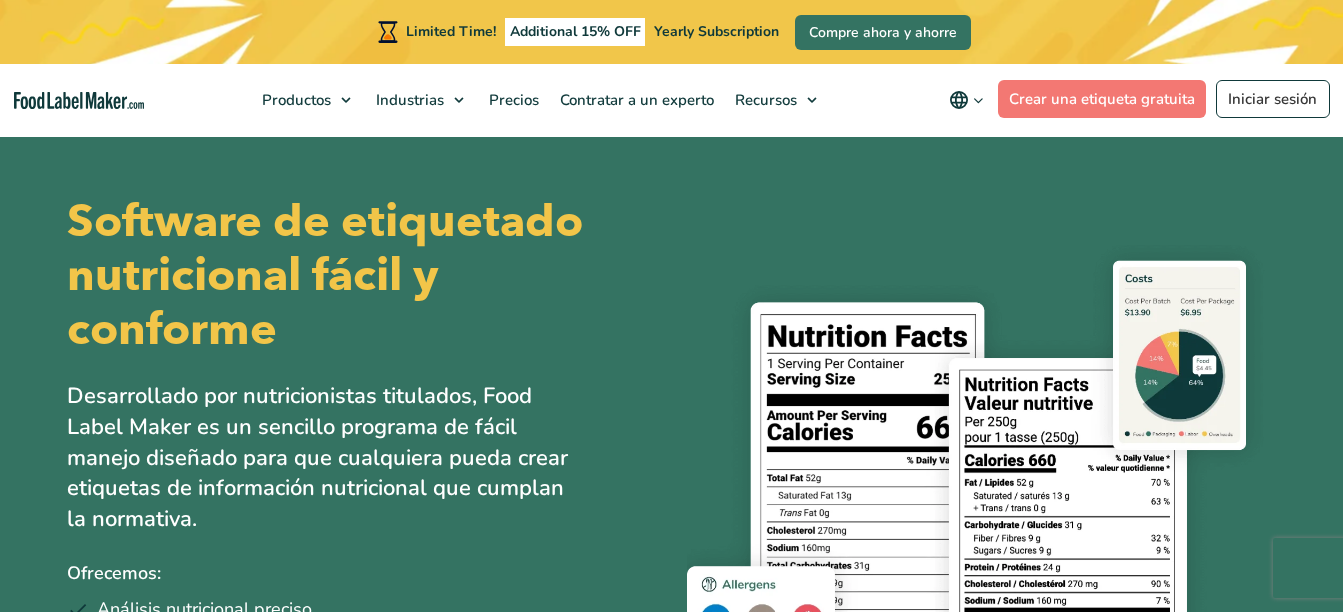 scroll, scrollTop: 0, scrollLeft: 0, axis: both 